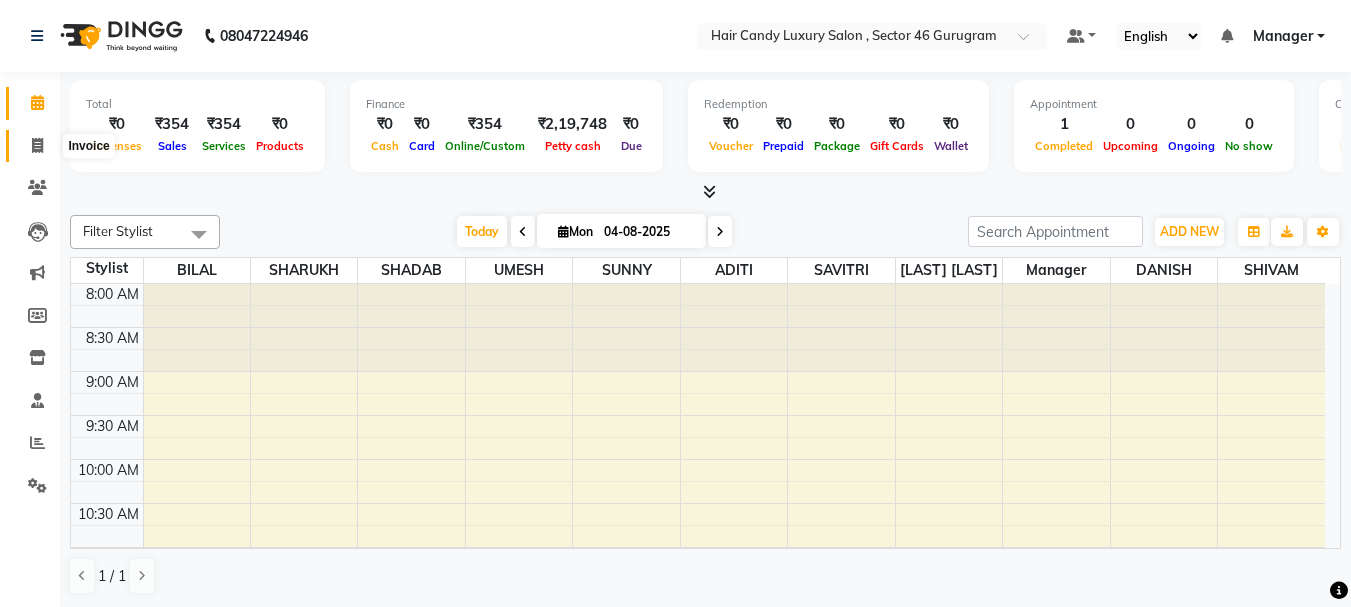click 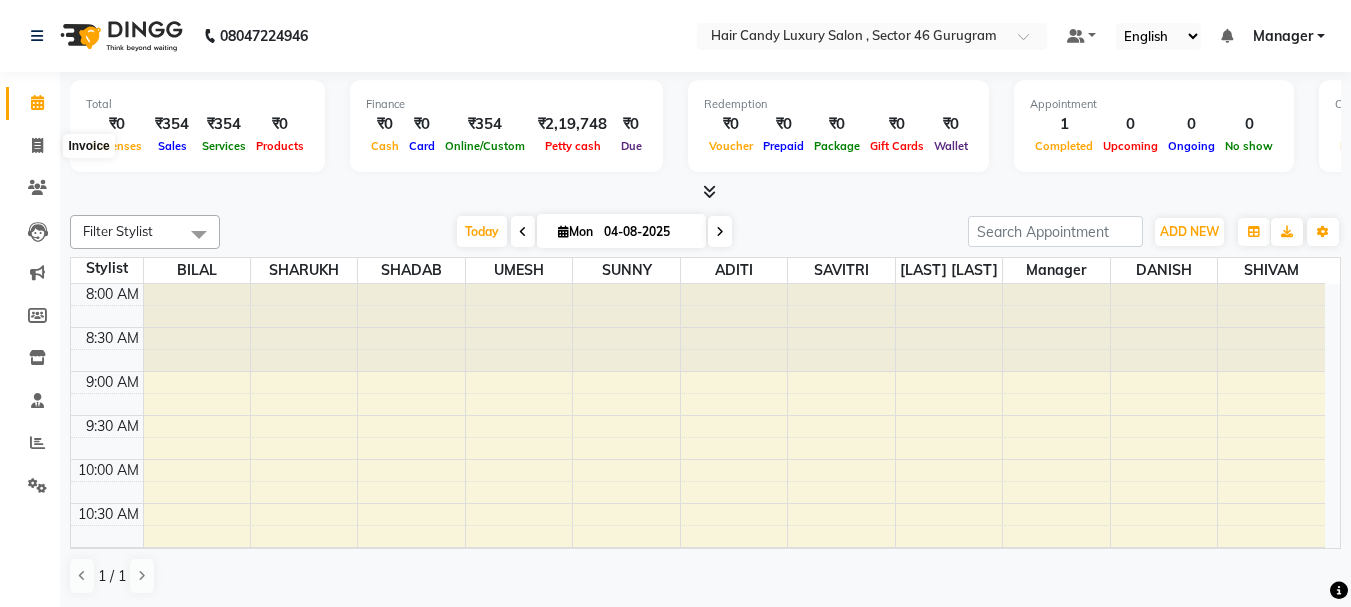 select on "service" 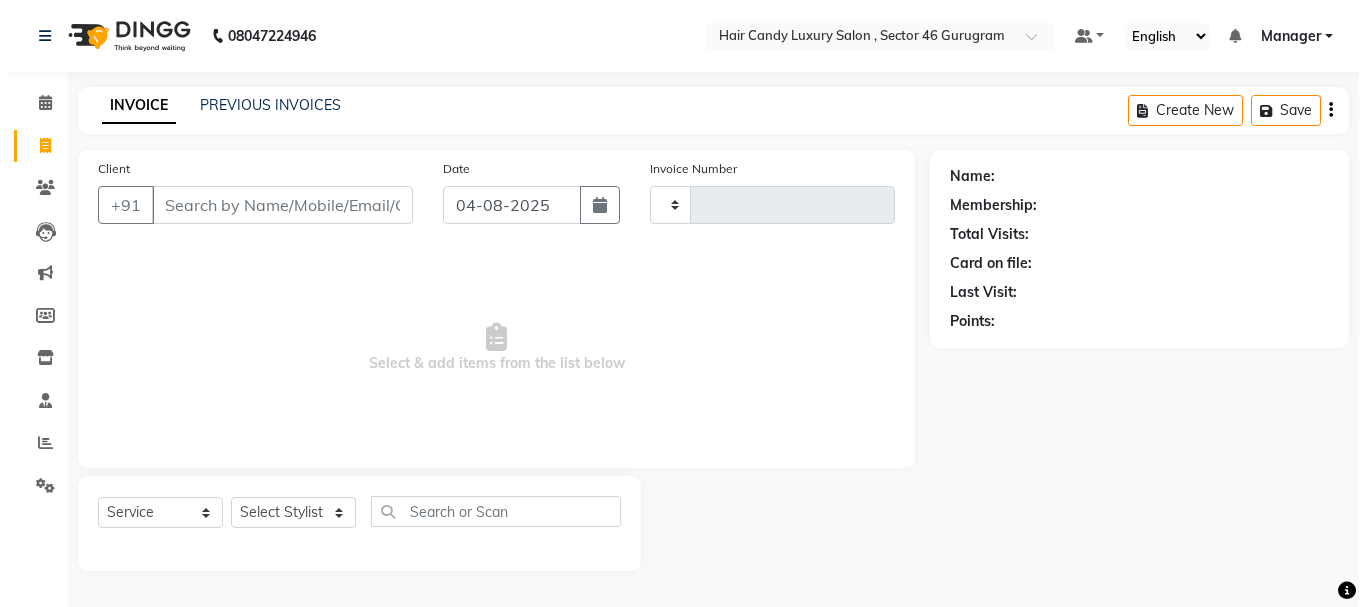 scroll, scrollTop: 0, scrollLeft: 0, axis: both 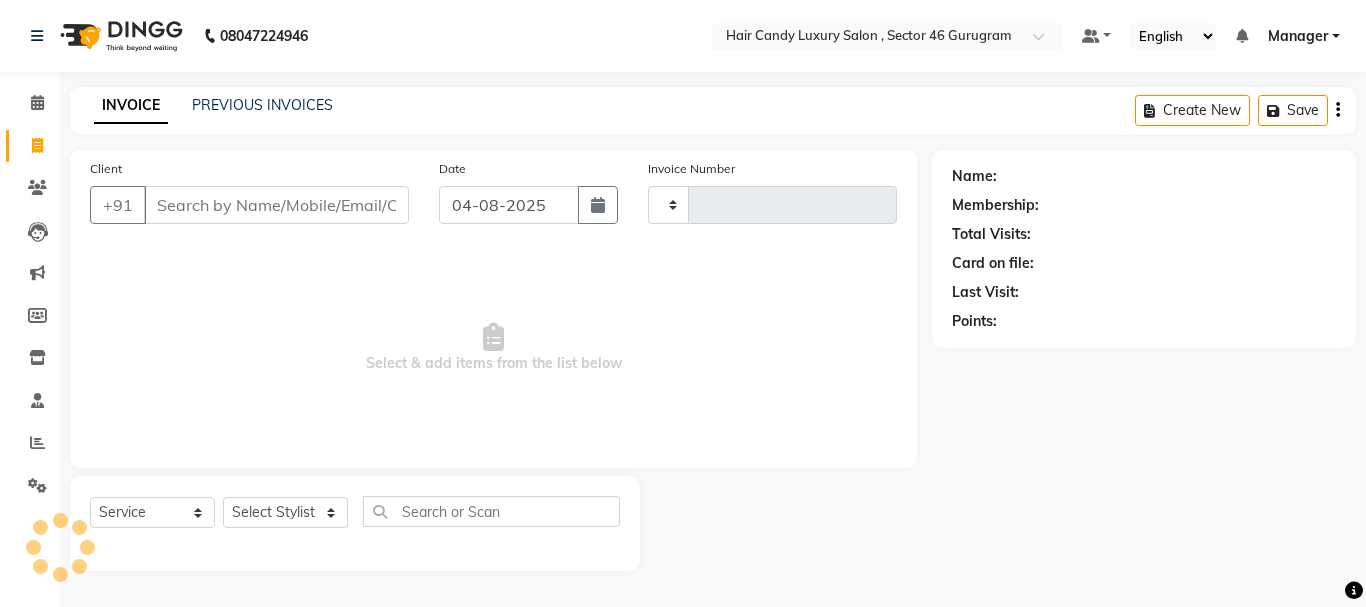 click on "Client" at bounding box center [276, 205] 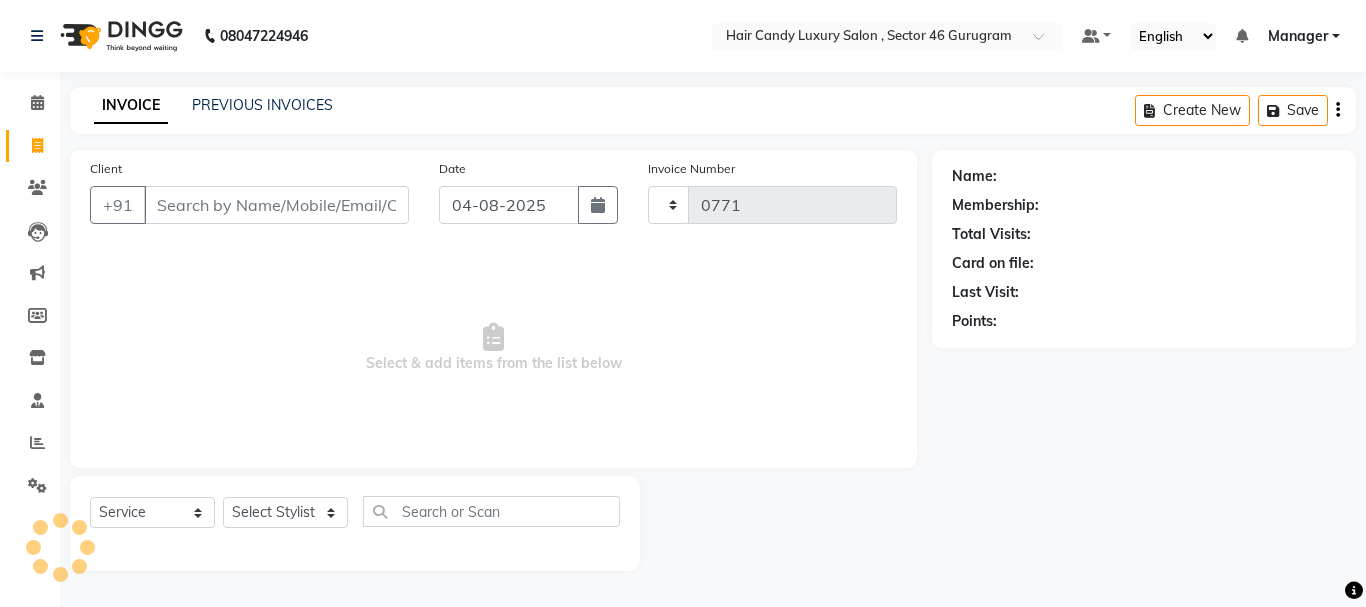 select on "8304" 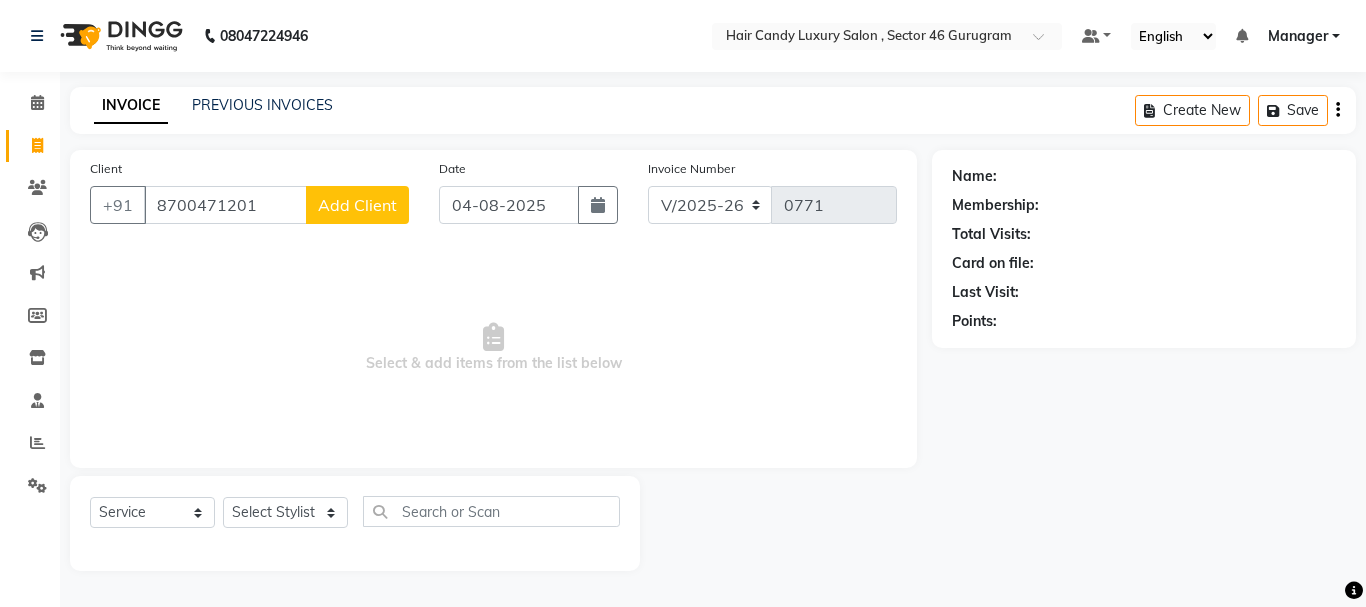 type on "8700471201" 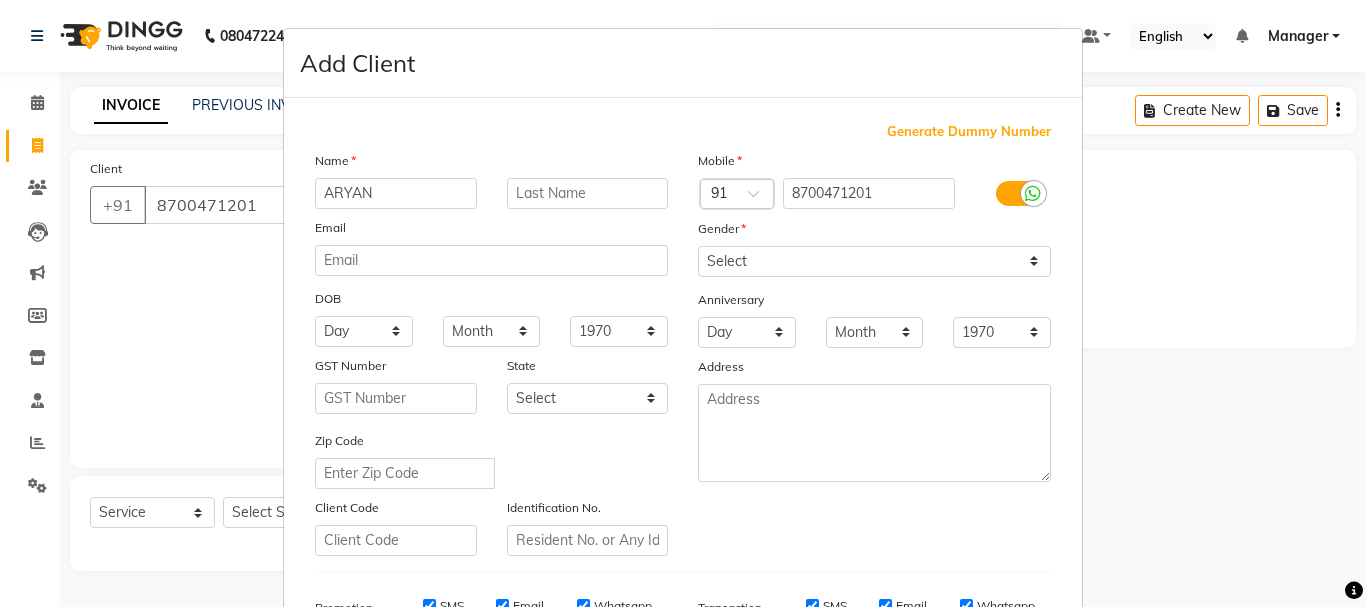 type on "ARYAN" 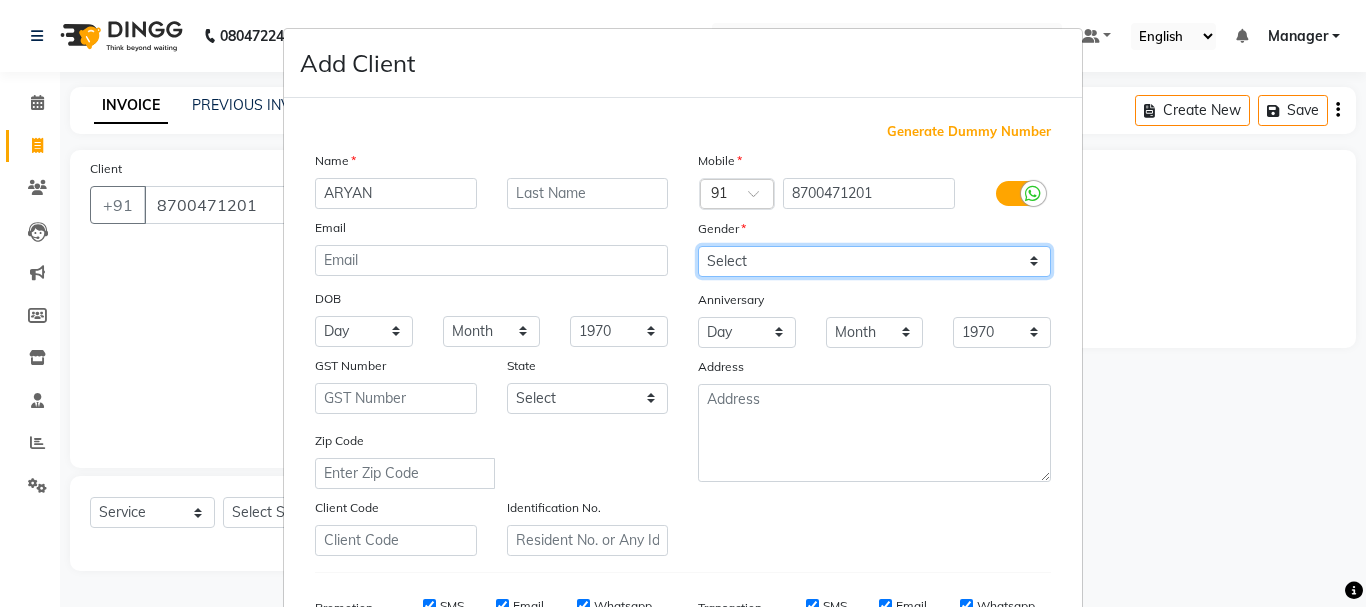 click on "Select Male Female Other Prefer Not To Say" at bounding box center (874, 261) 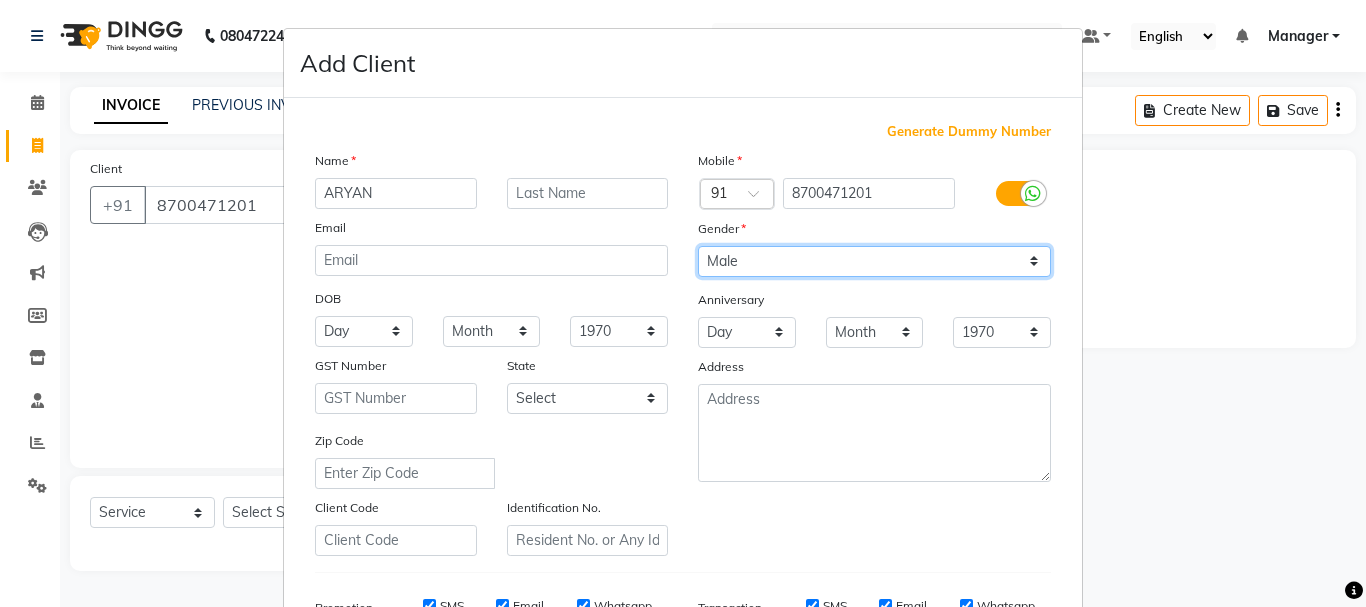 click on "Select Male Female Other Prefer Not To Say" at bounding box center [874, 261] 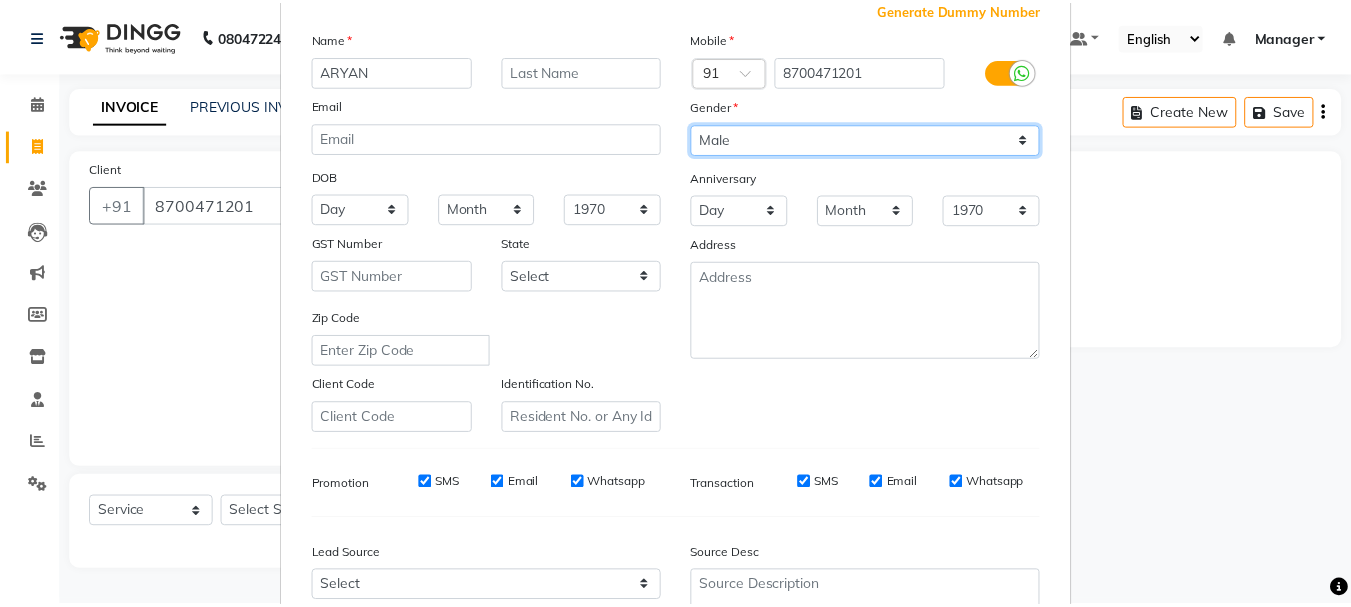 scroll, scrollTop: 316, scrollLeft: 0, axis: vertical 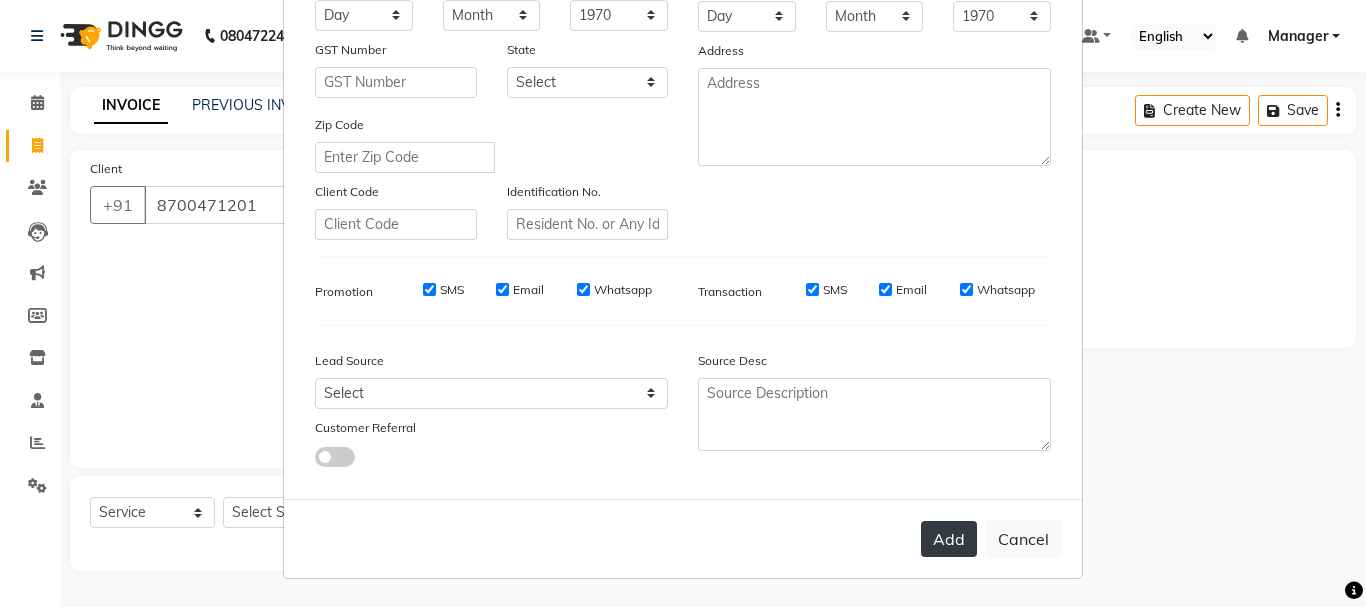click on "Add" at bounding box center (949, 539) 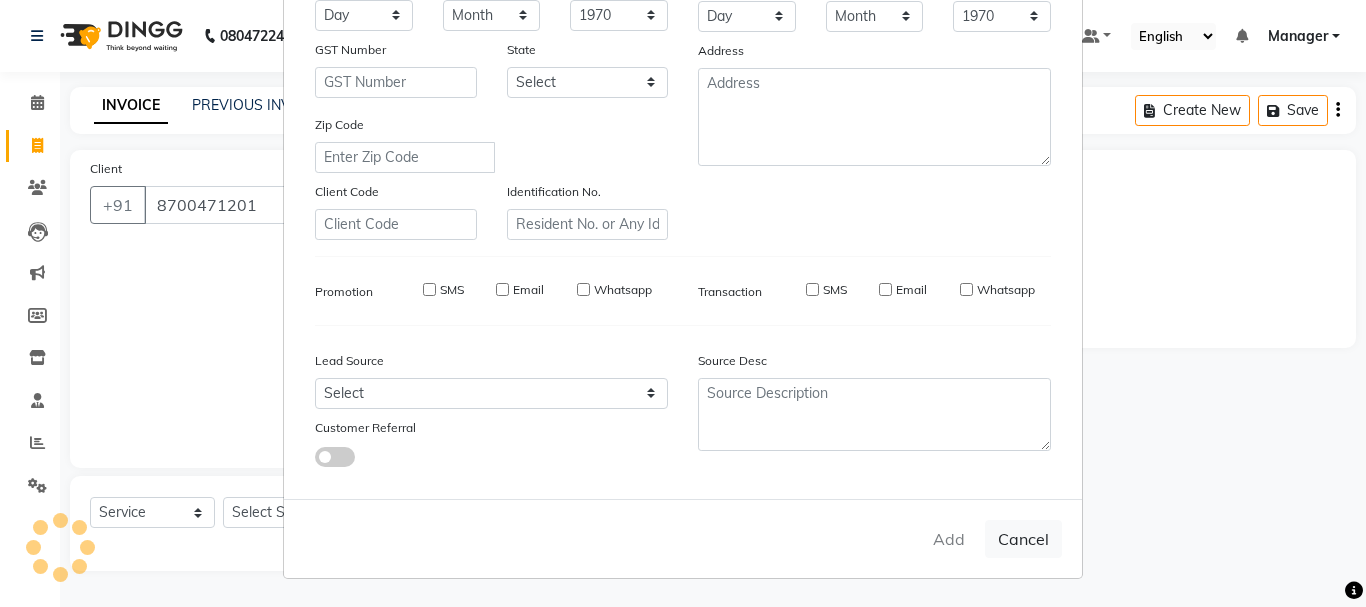 type 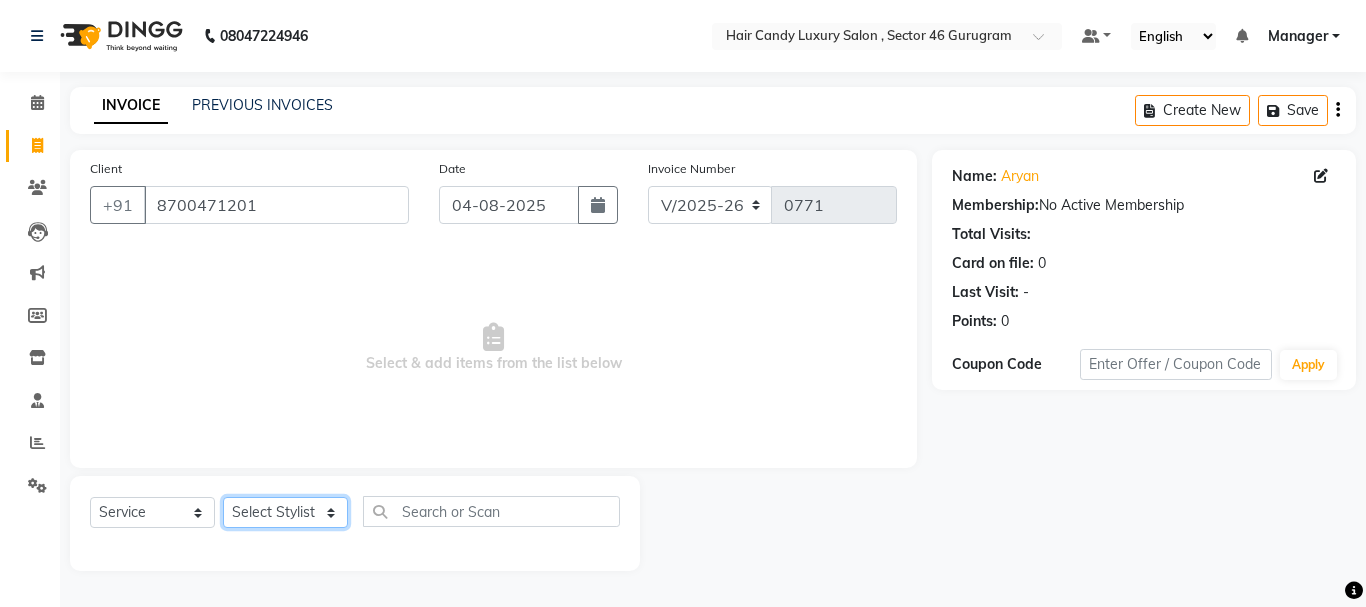 click on "Select Stylist ADITI BILAL DANISH Manager Manager  RINKI VALECHA SAVITRI SHADAB SHARUKH SHIVAM SUNNY UMESH" 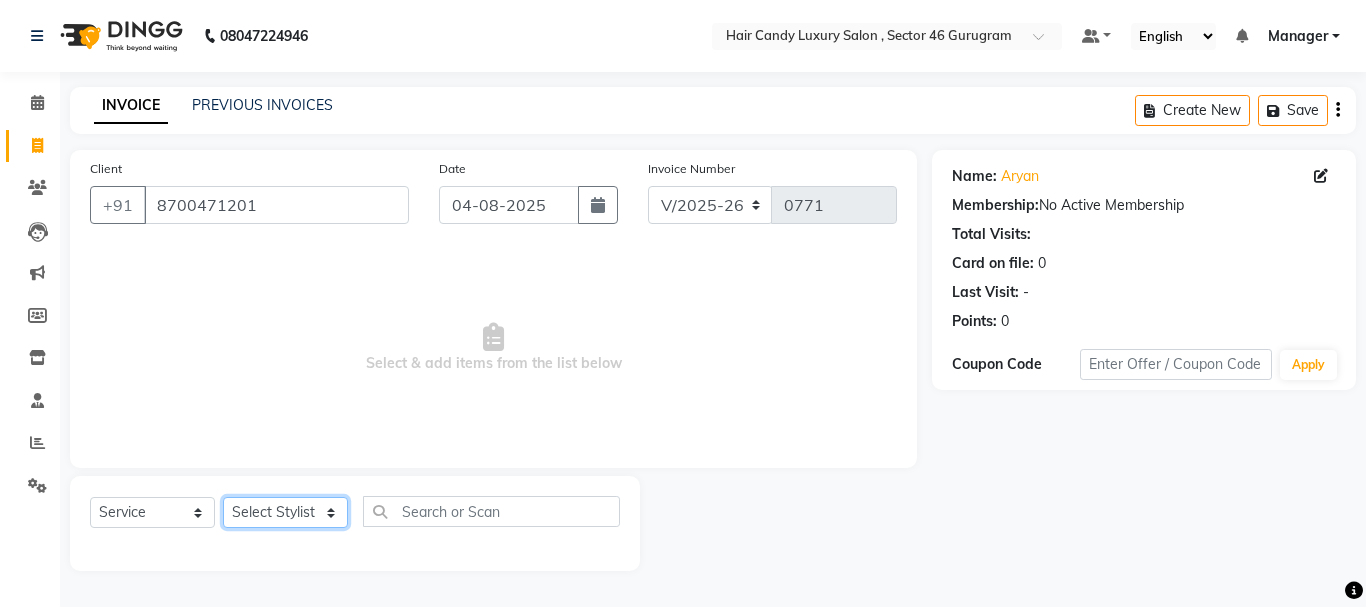 select on "80575" 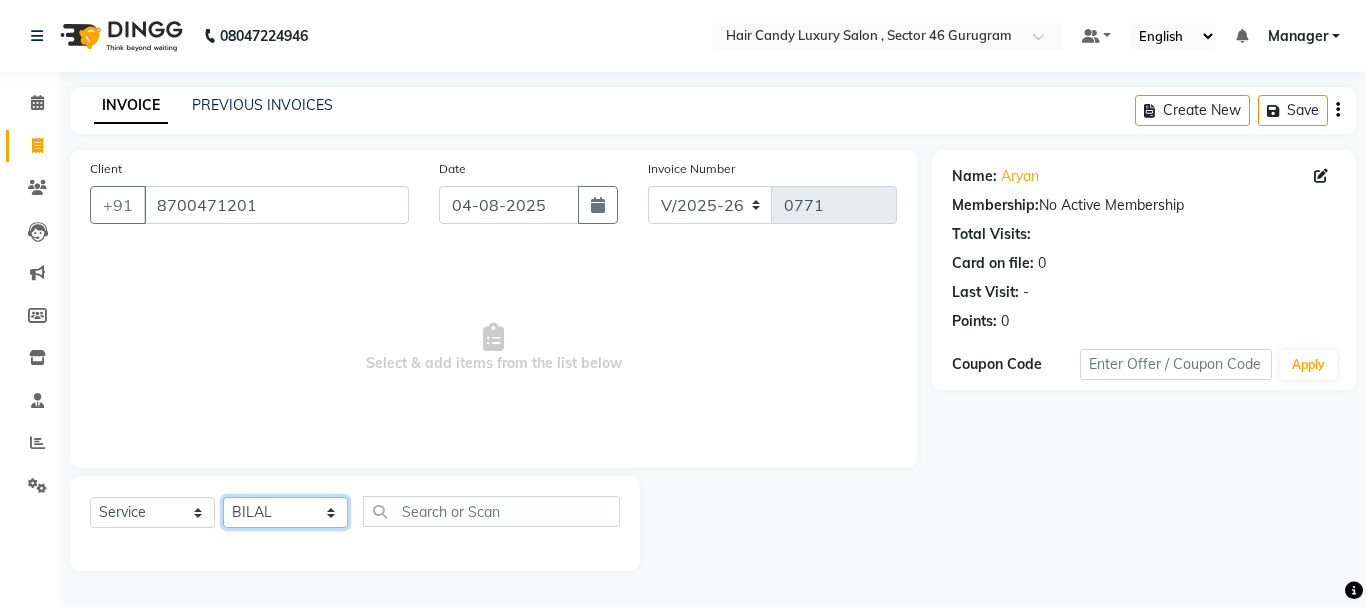 click on "Select Stylist ADITI BILAL DANISH Manager Manager  RINKI VALECHA SAVITRI SHADAB SHARUKH SHIVAM SUNNY UMESH" 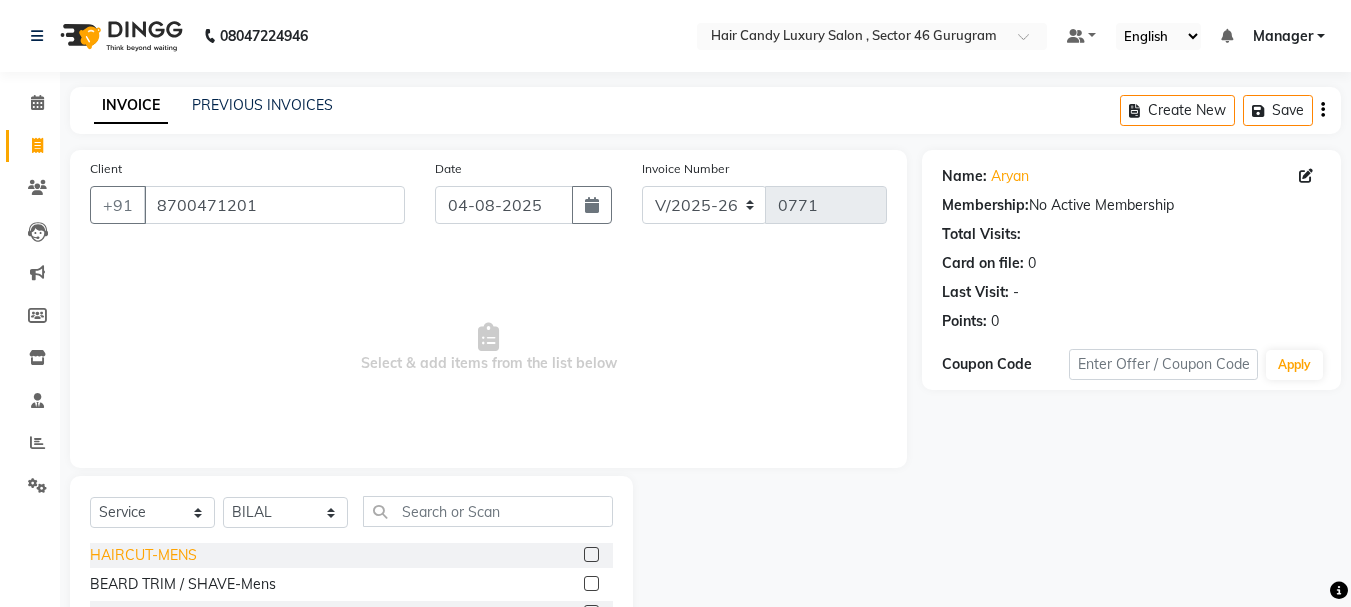 click on "HAIRCUT-MENS" 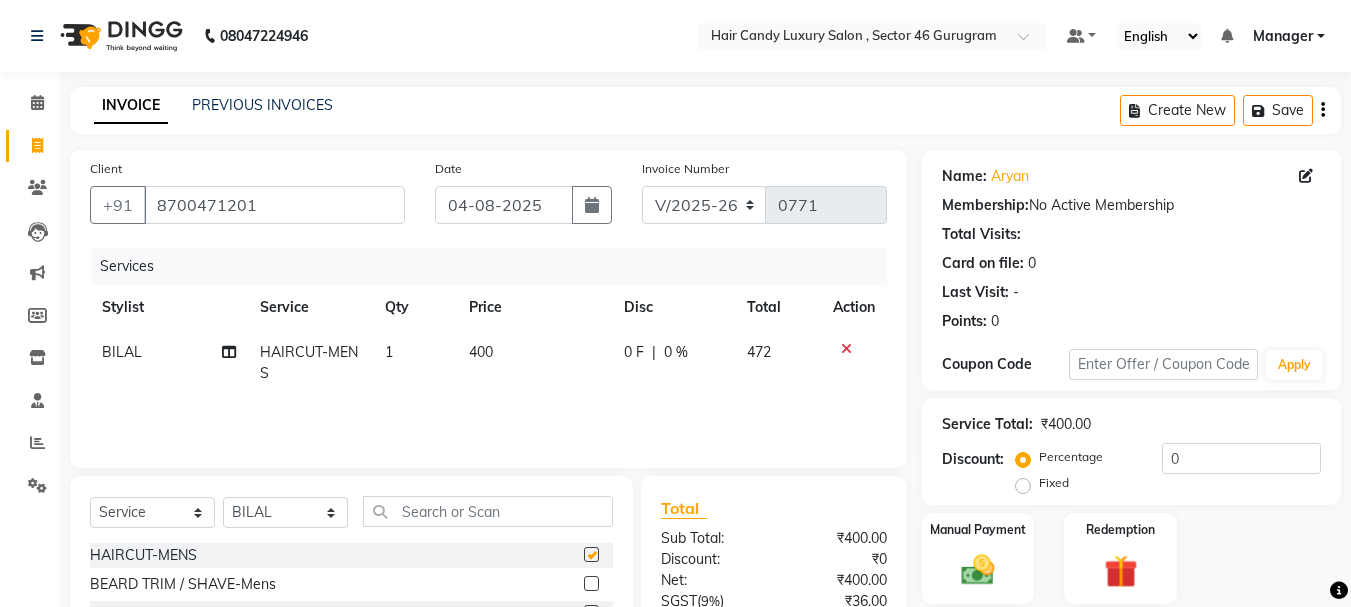 checkbox on "false" 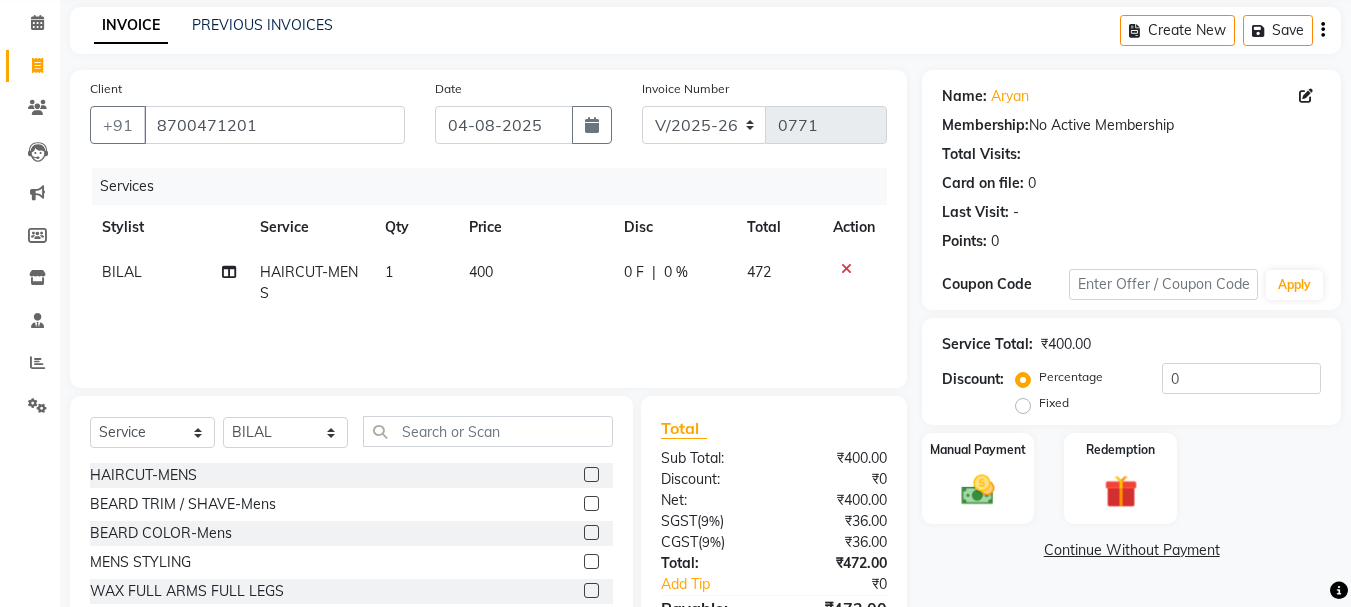 scroll, scrollTop: 194, scrollLeft: 0, axis: vertical 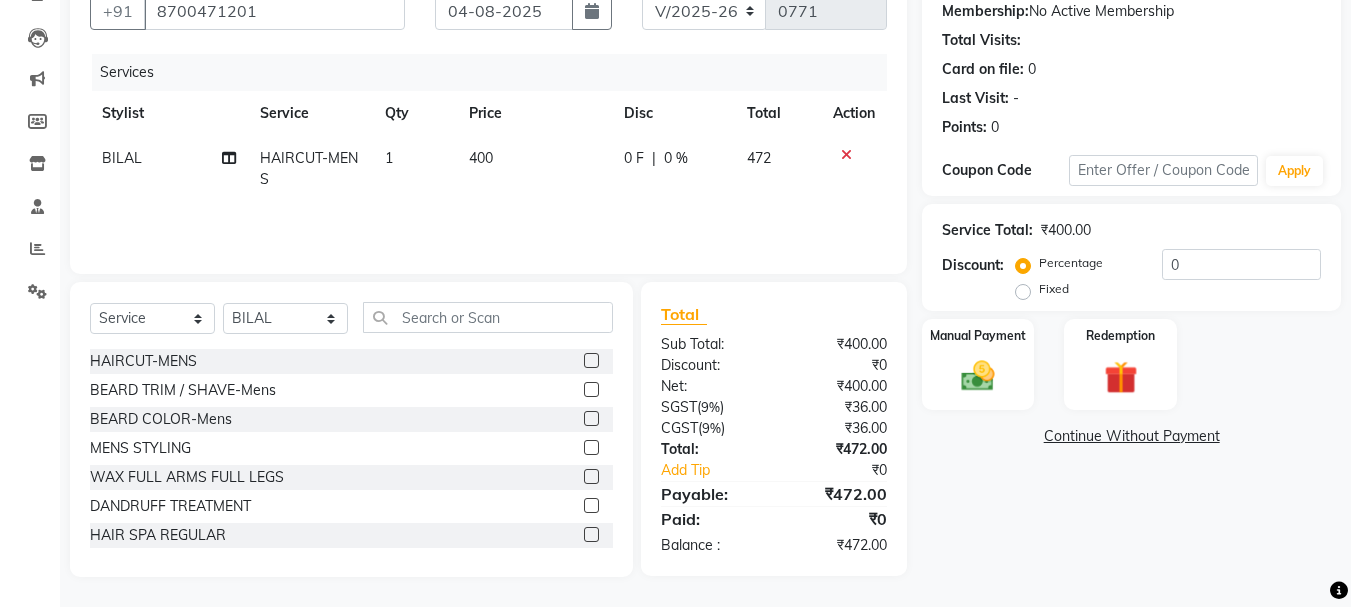 click on "400" 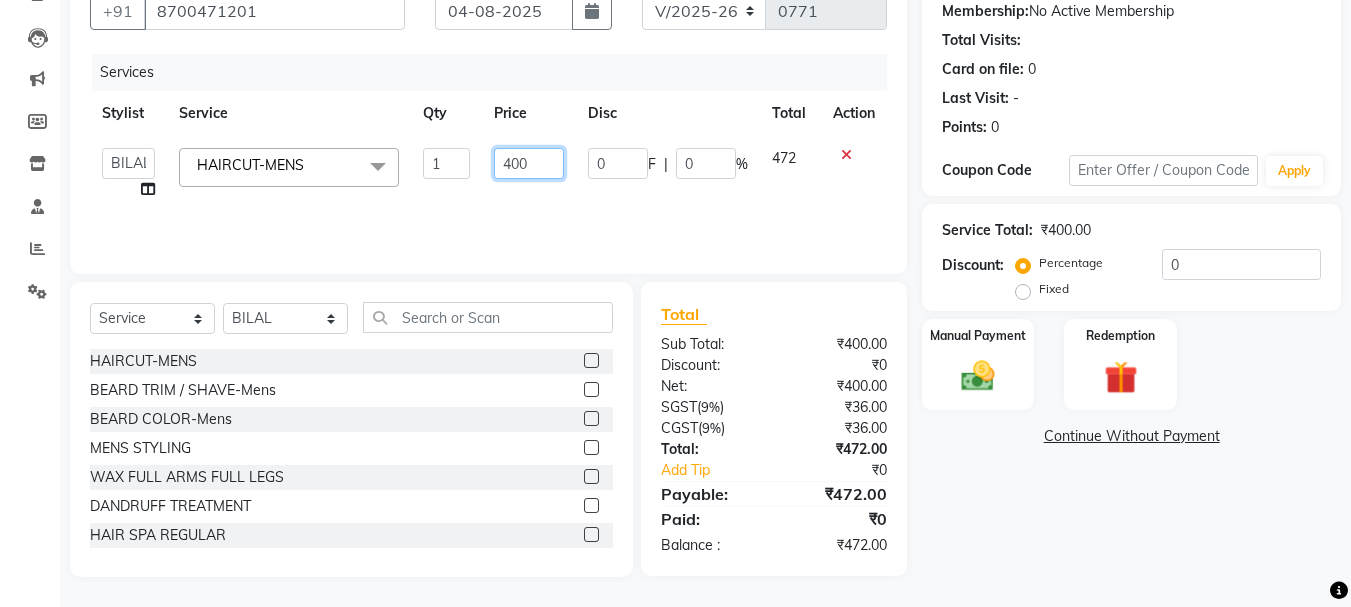 click on "400" 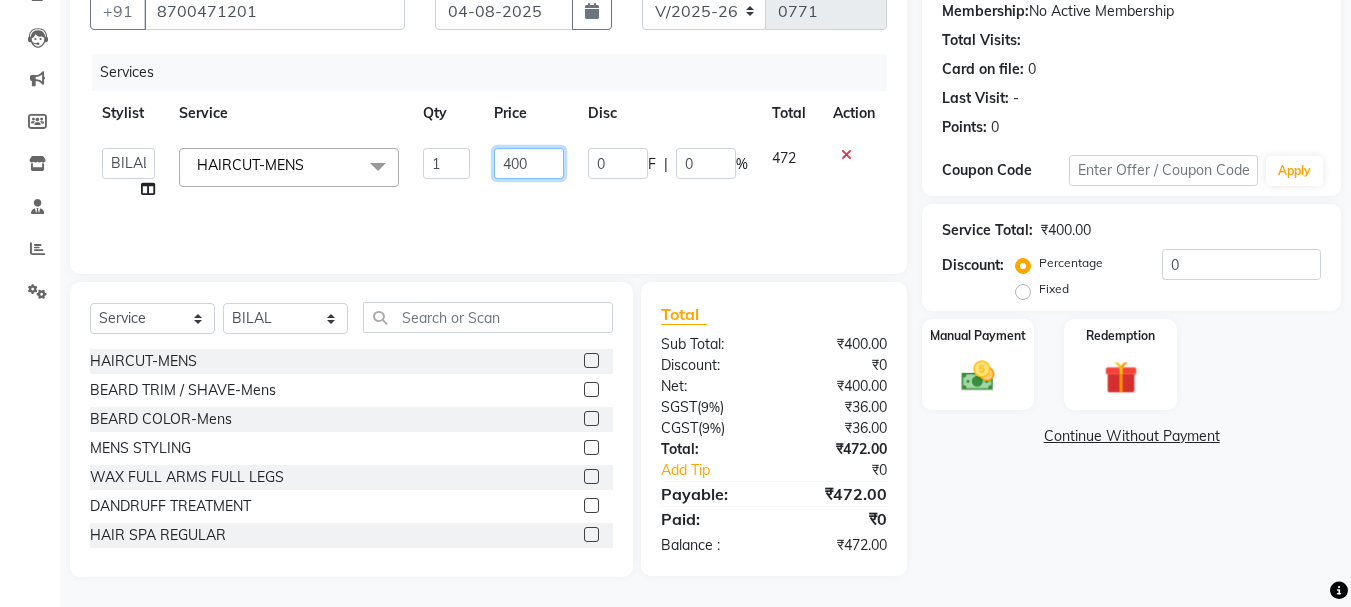 click on "400" 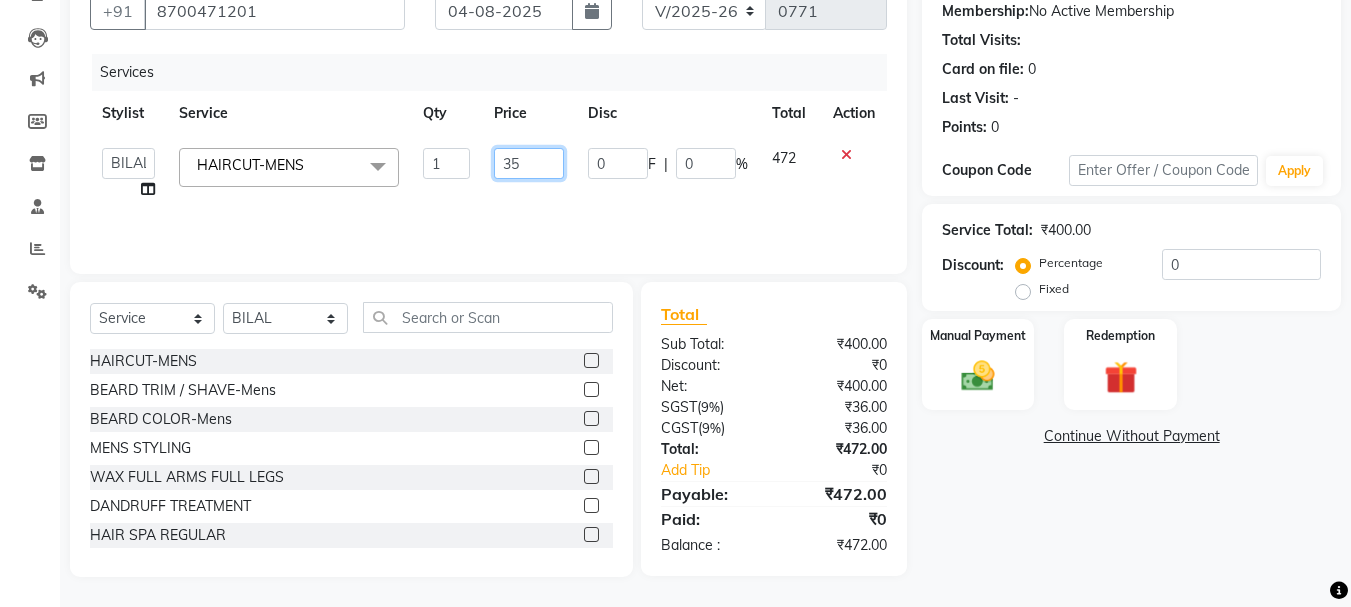 type on "350" 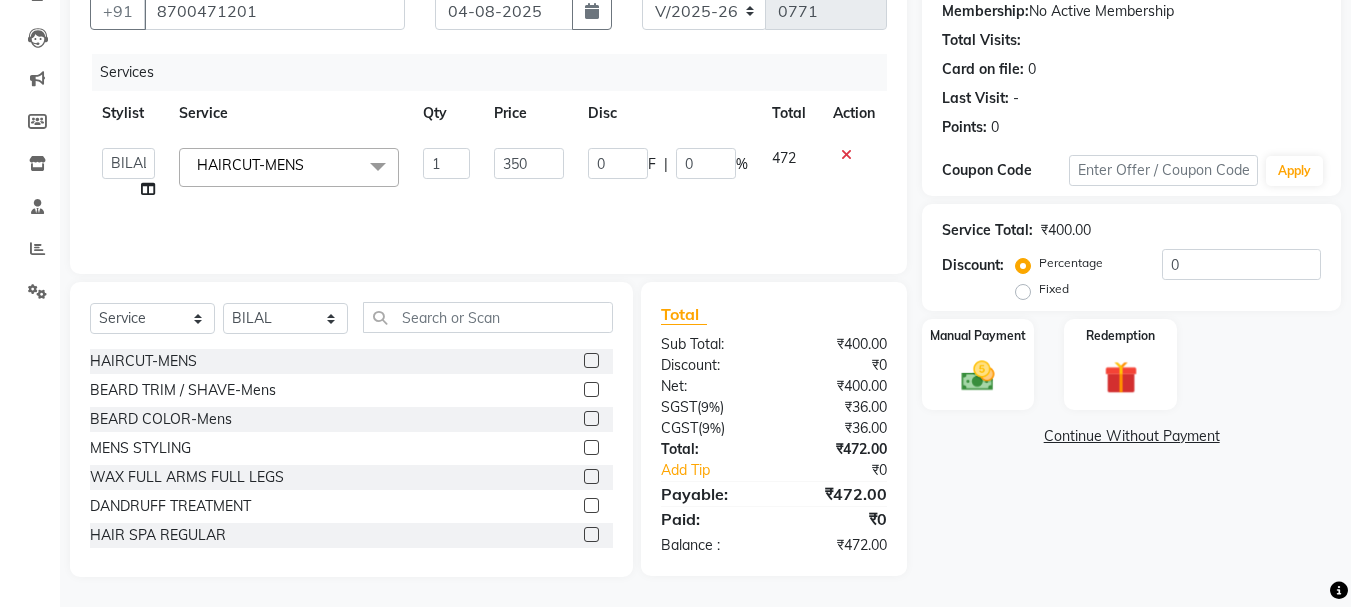 click on "Name: [FIRST] Membership: No Active Membership Total Visits: Card on file: 0 Last Visit: - Points: 0 Coupon Code Apply Service Total: ₹400.00 Discount: Percentage Fixed 0 Manual Payment Redemption Continue Without Payment" 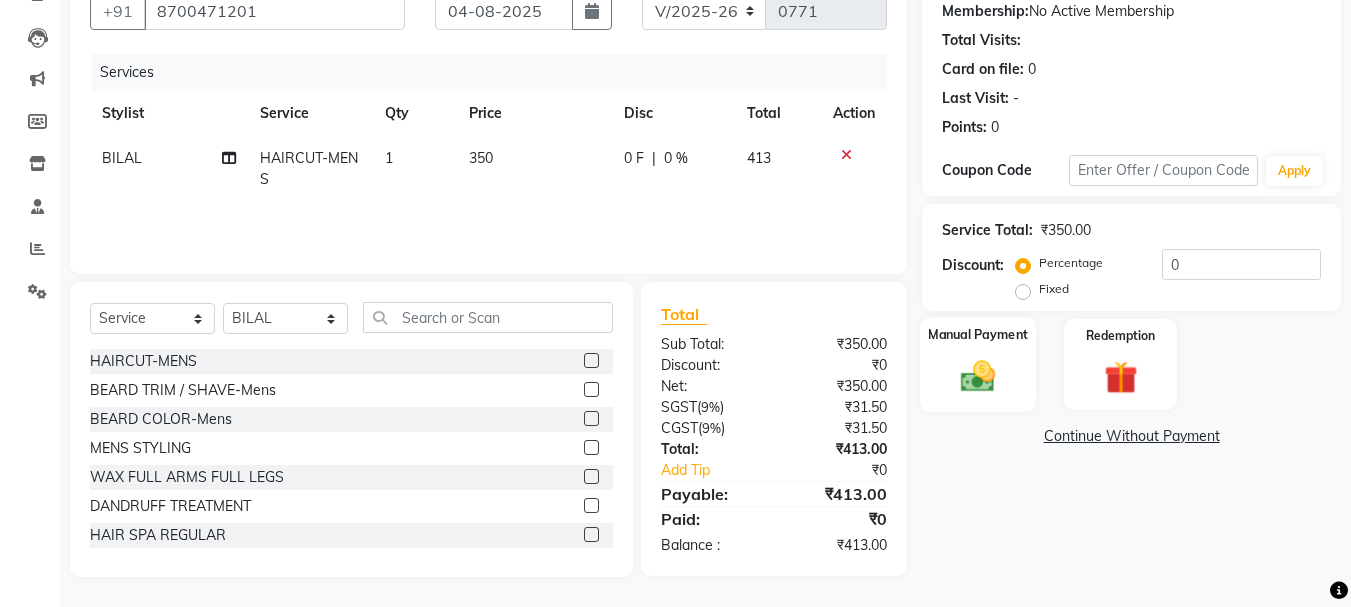 click on "Manual Payment" 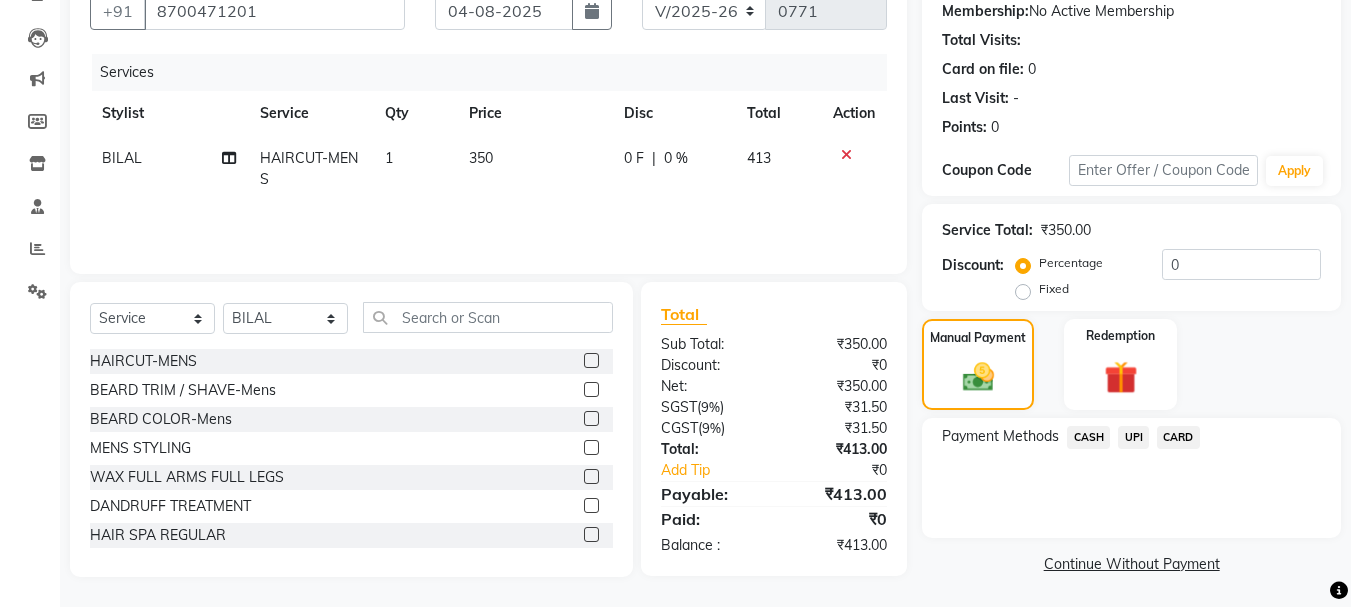 click on "UPI" 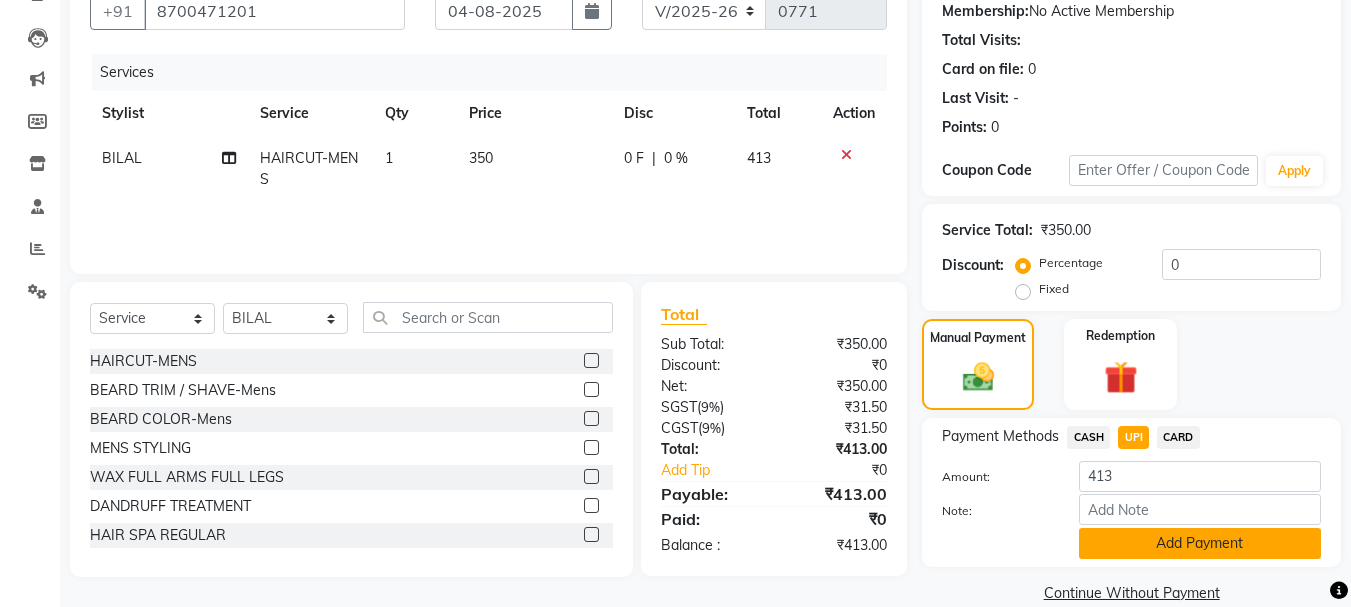 click on "Add Payment" 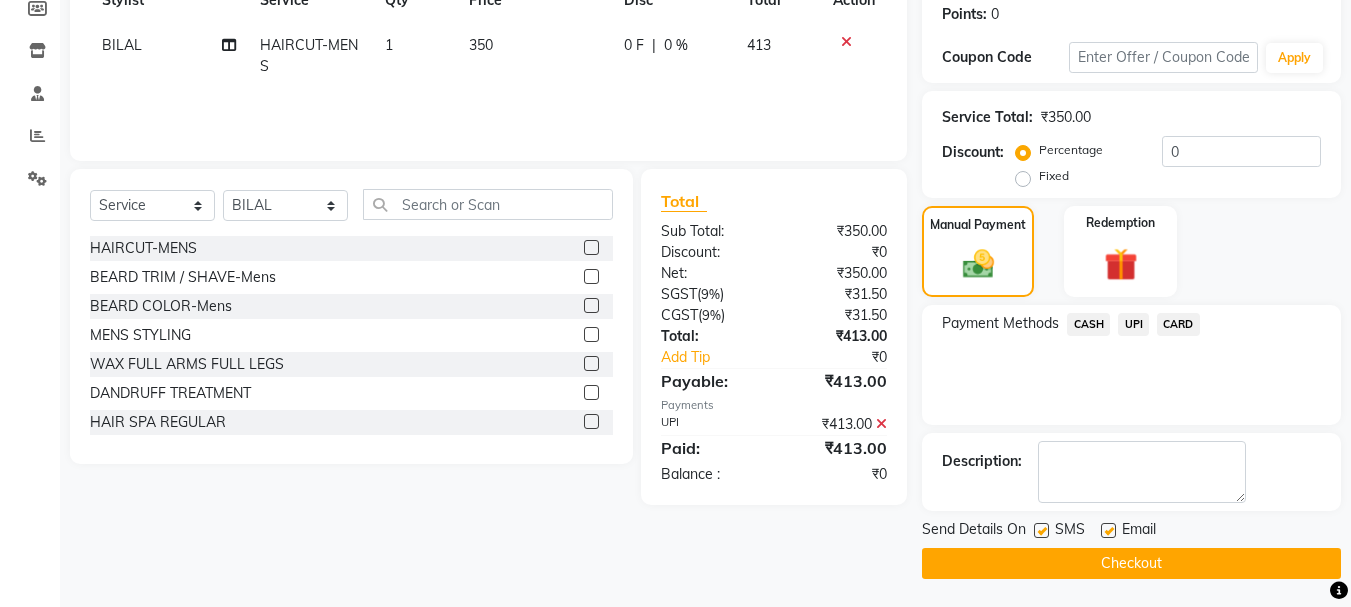 scroll, scrollTop: 309, scrollLeft: 0, axis: vertical 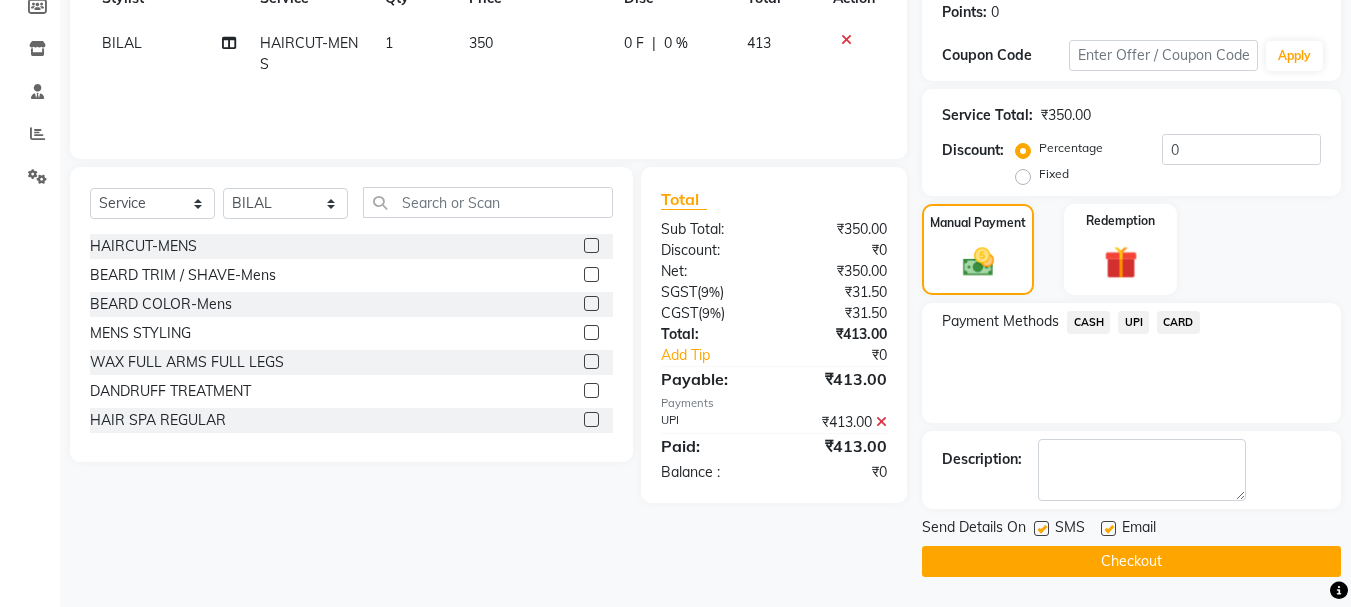 click on "Checkout" 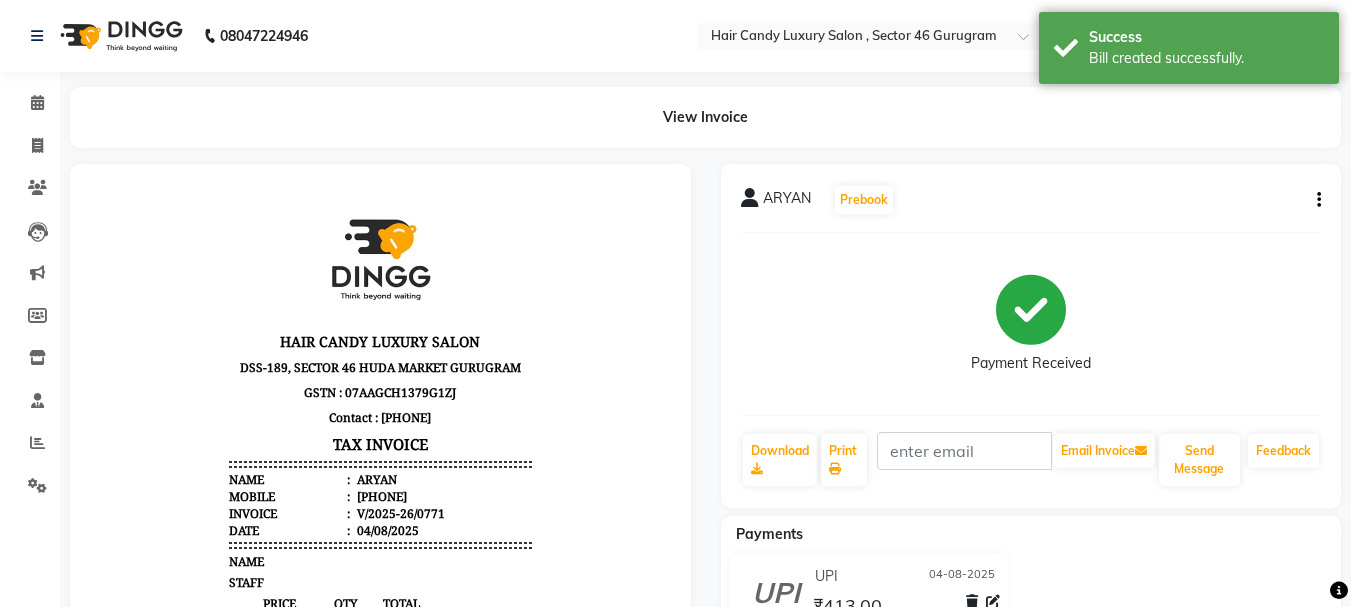 scroll, scrollTop: 0, scrollLeft: 0, axis: both 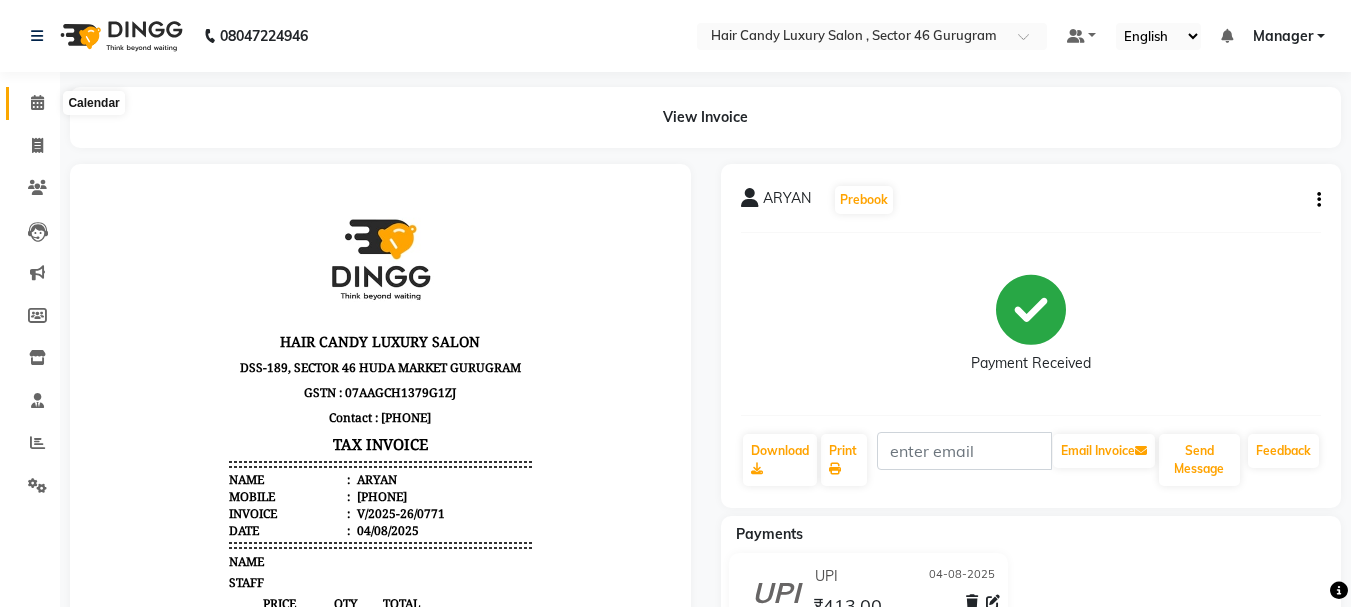 click 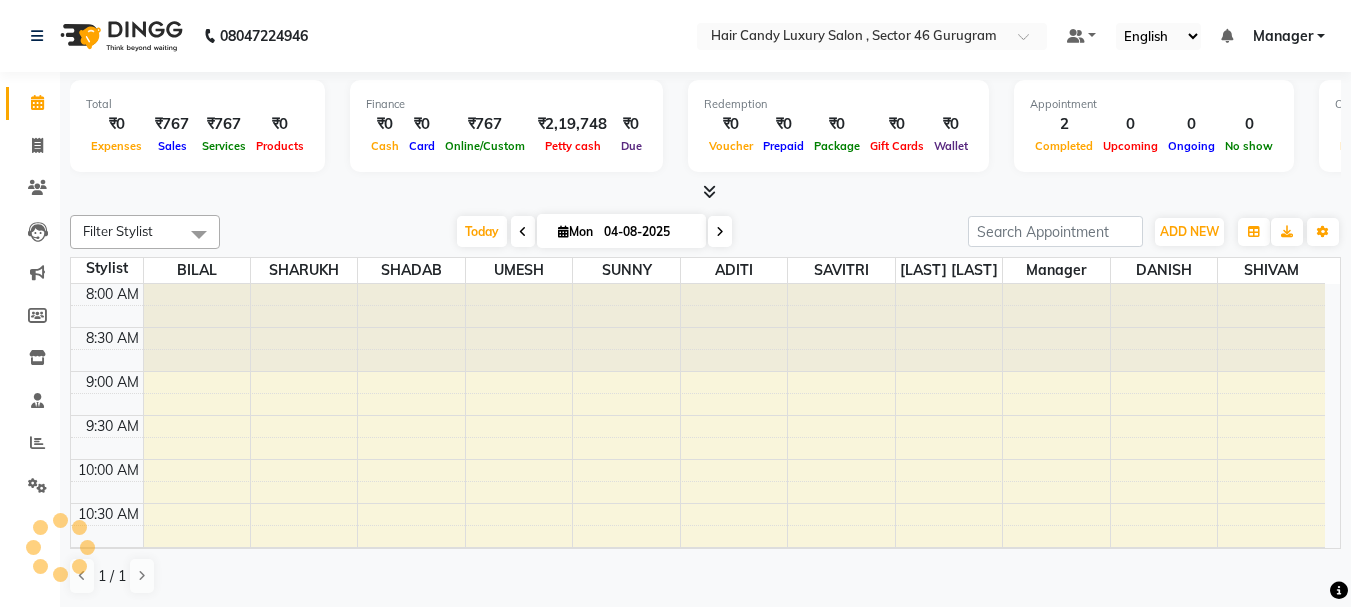 scroll, scrollTop: 0, scrollLeft: 0, axis: both 